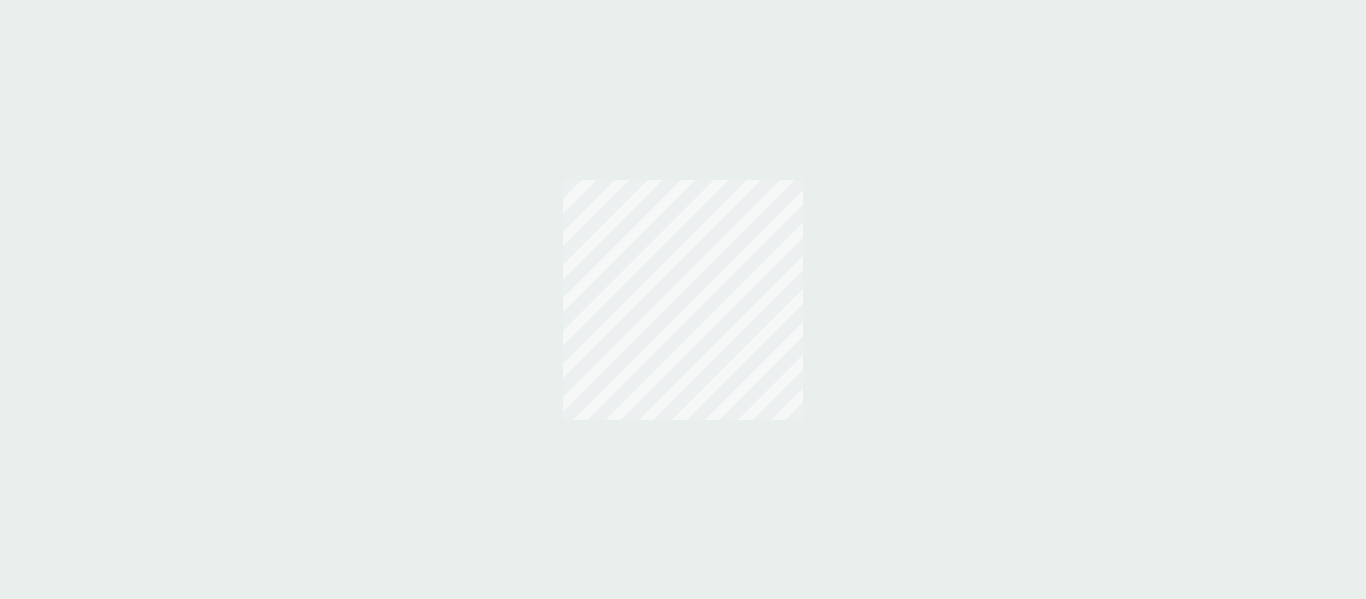 scroll, scrollTop: 0, scrollLeft: 0, axis: both 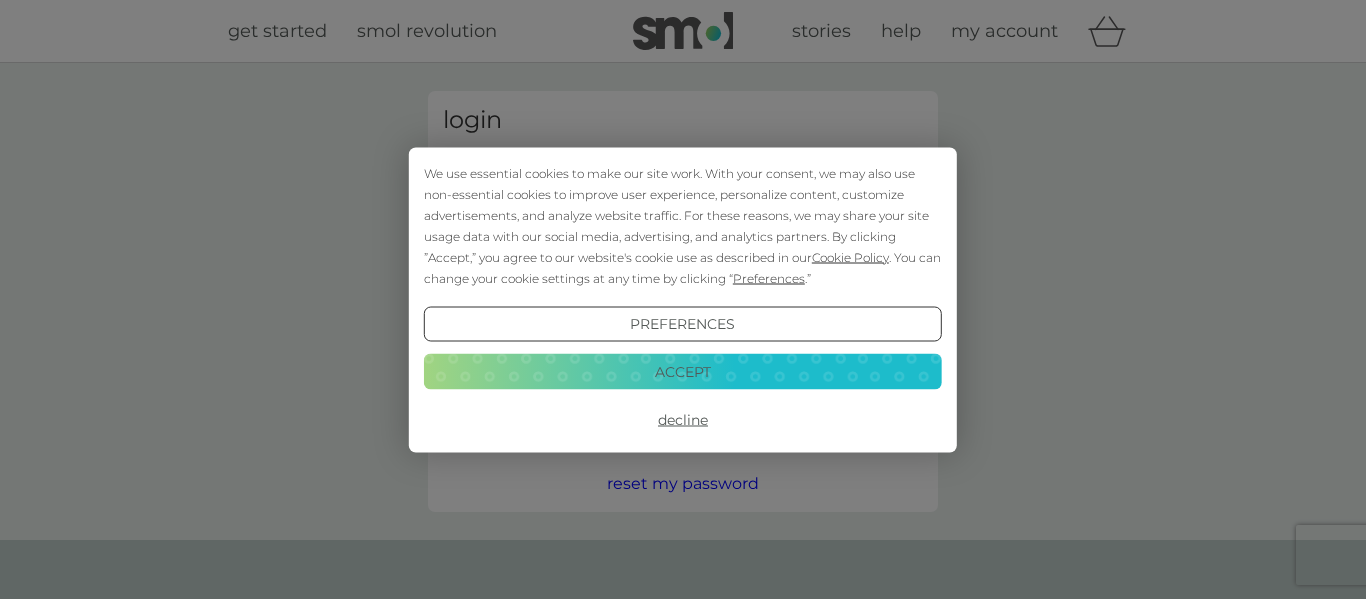 click on "Accept" at bounding box center [683, 372] 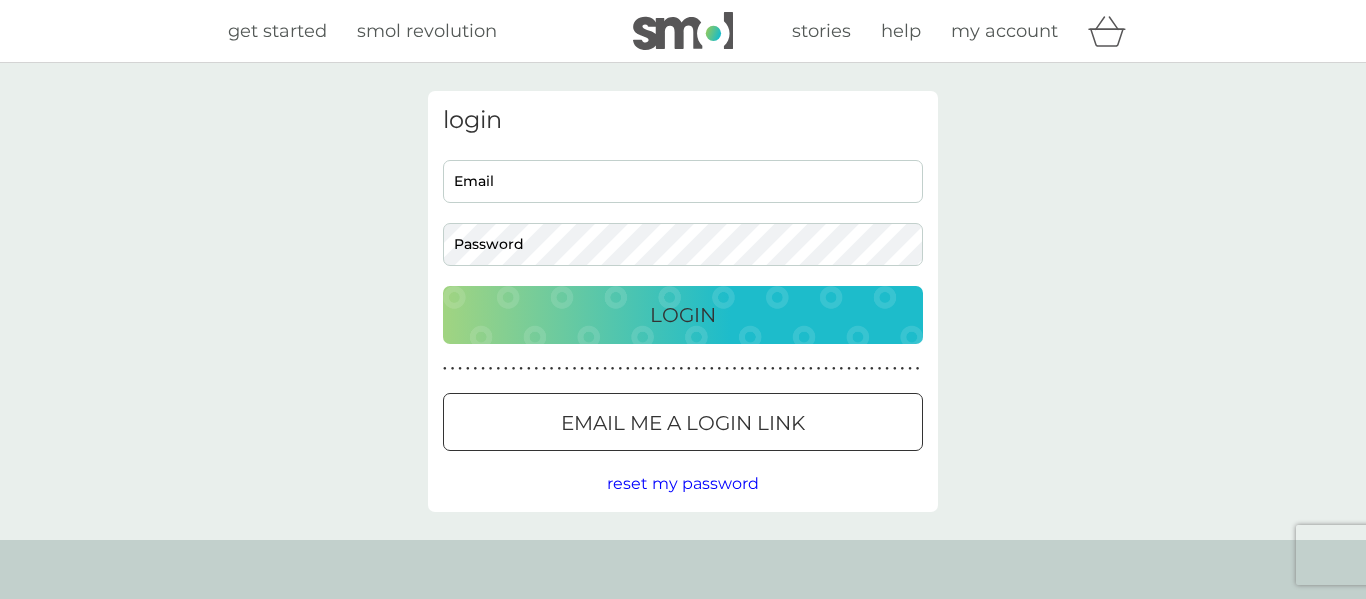 scroll, scrollTop: 0, scrollLeft: 0, axis: both 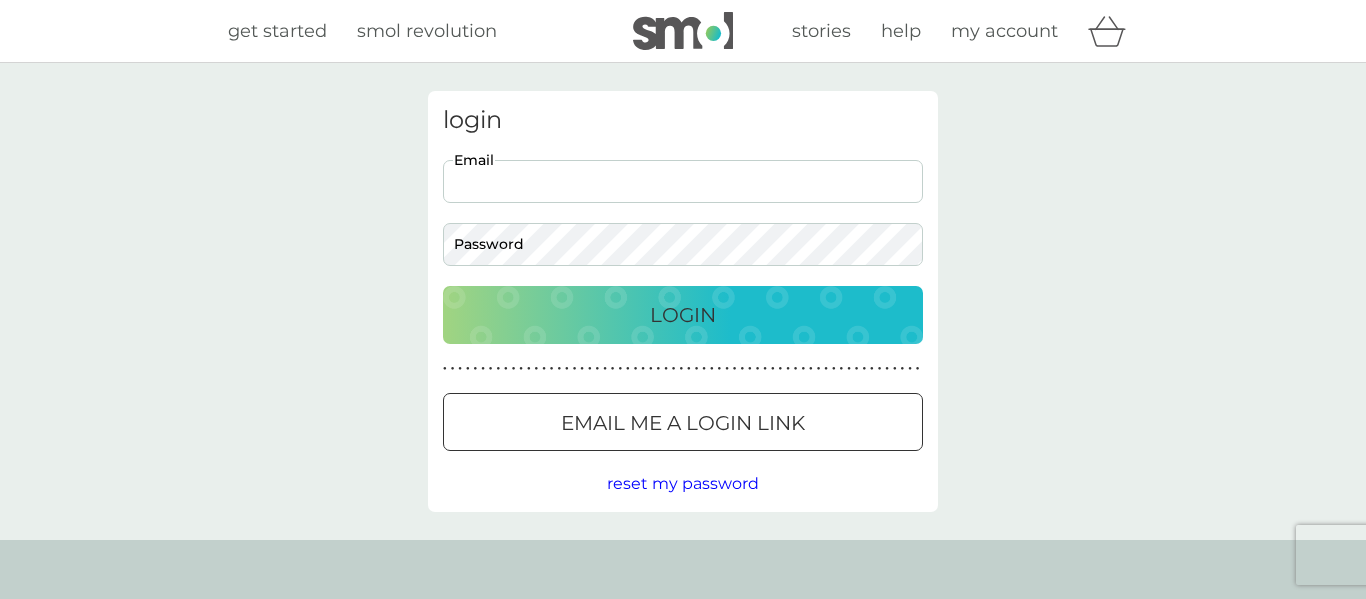 type on "cbminxy64@gmail.com" 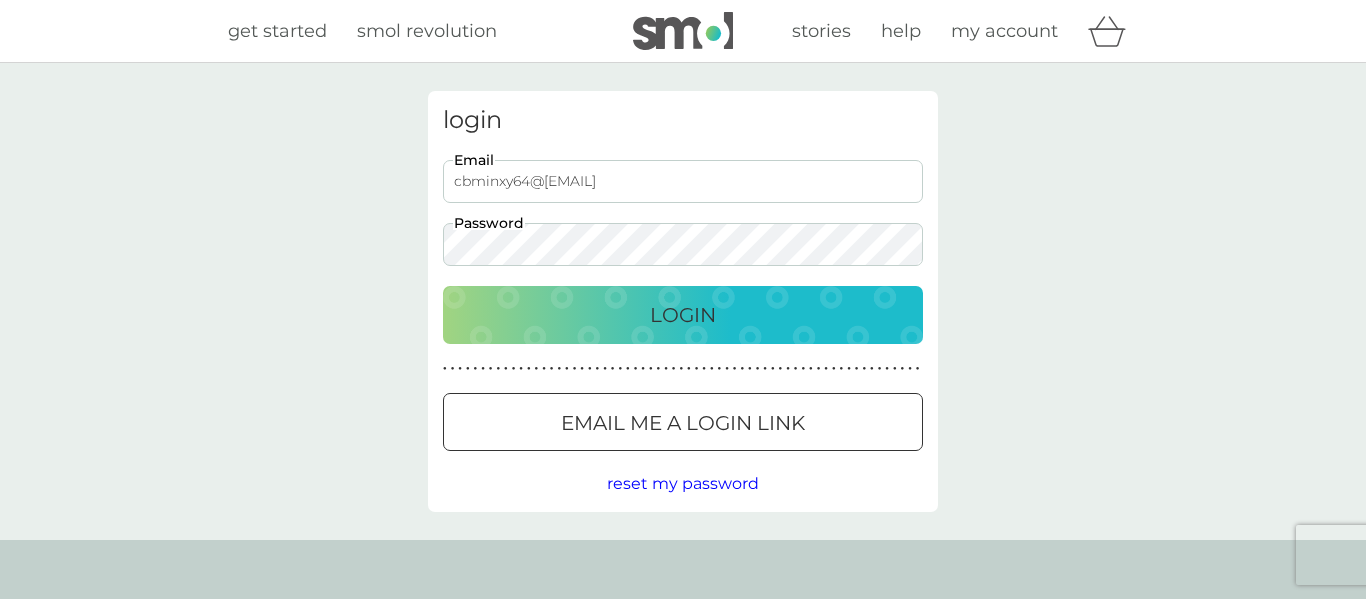 click on "Login" at bounding box center [683, 315] 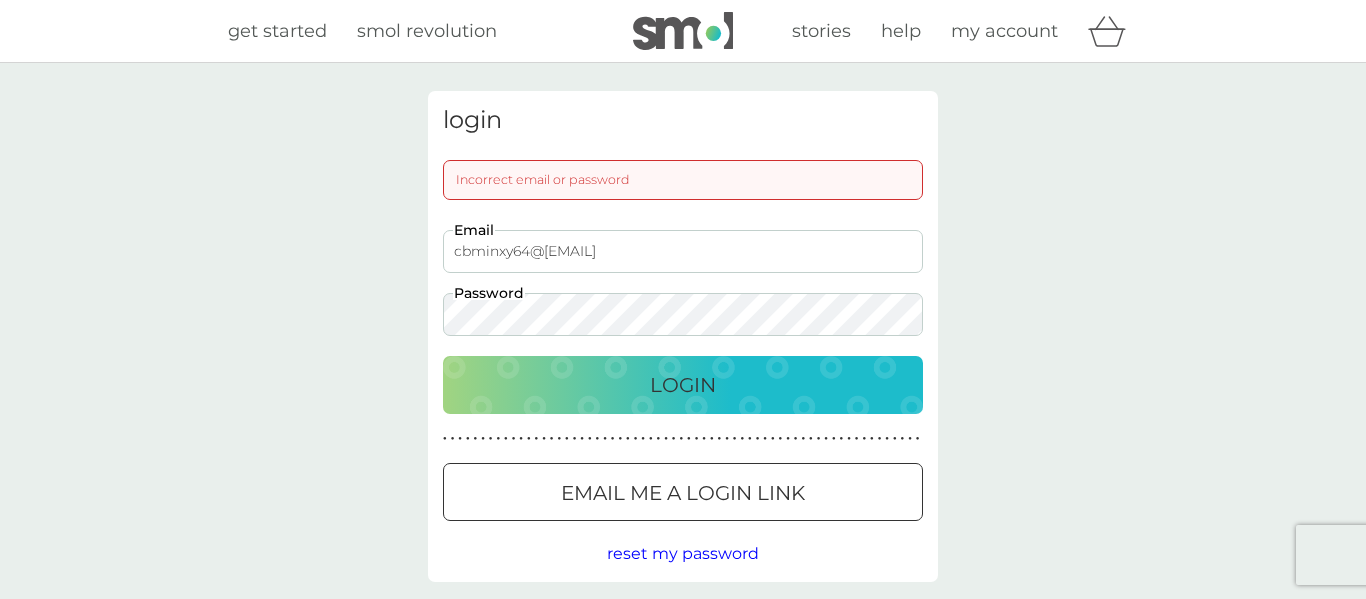 click on "Login" at bounding box center (683, 385) 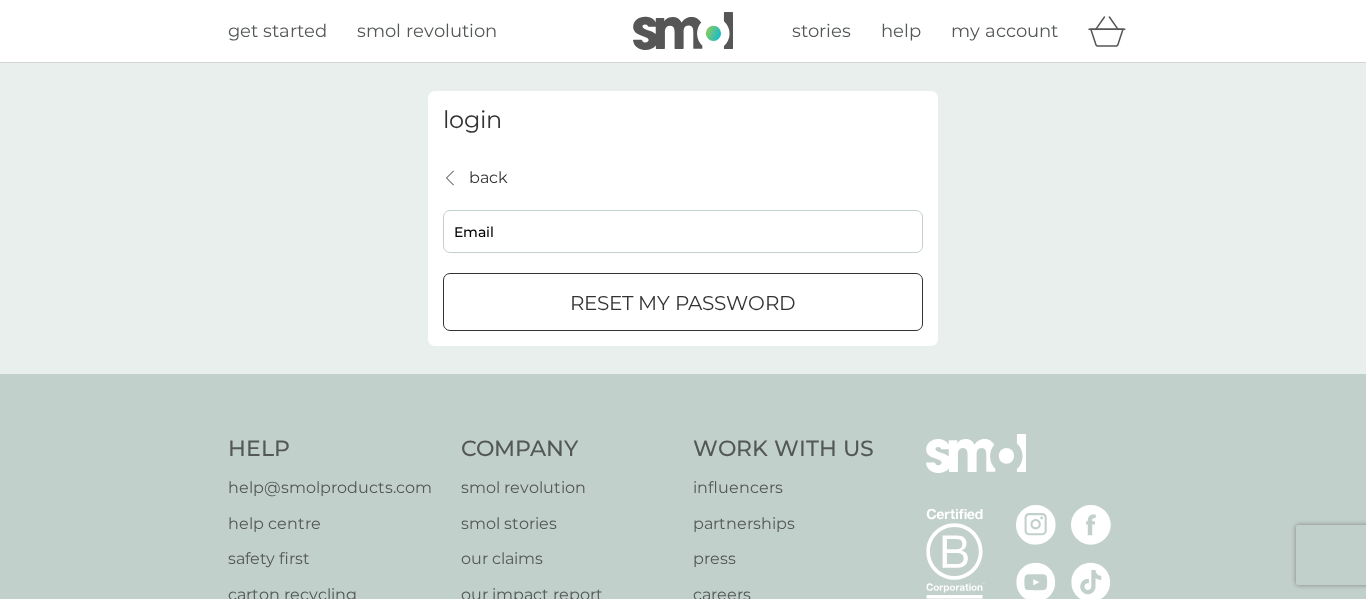 click on "Email" at bounding box center (683, 231) 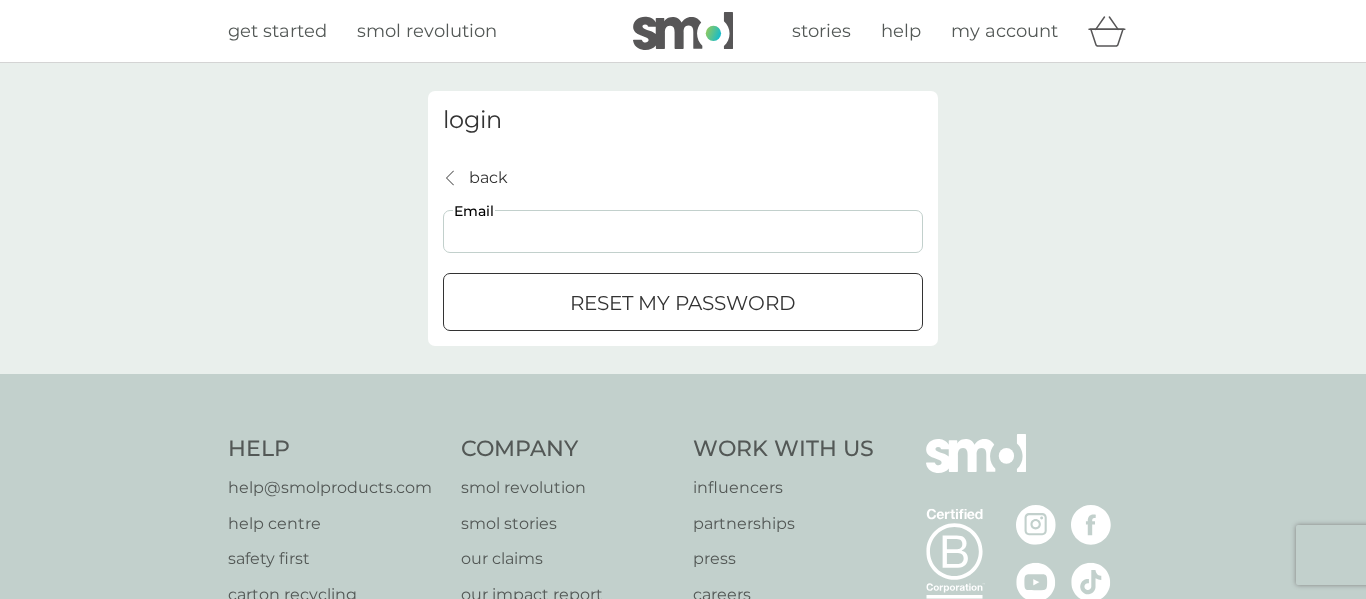 type on "cbminxy64@example.com" 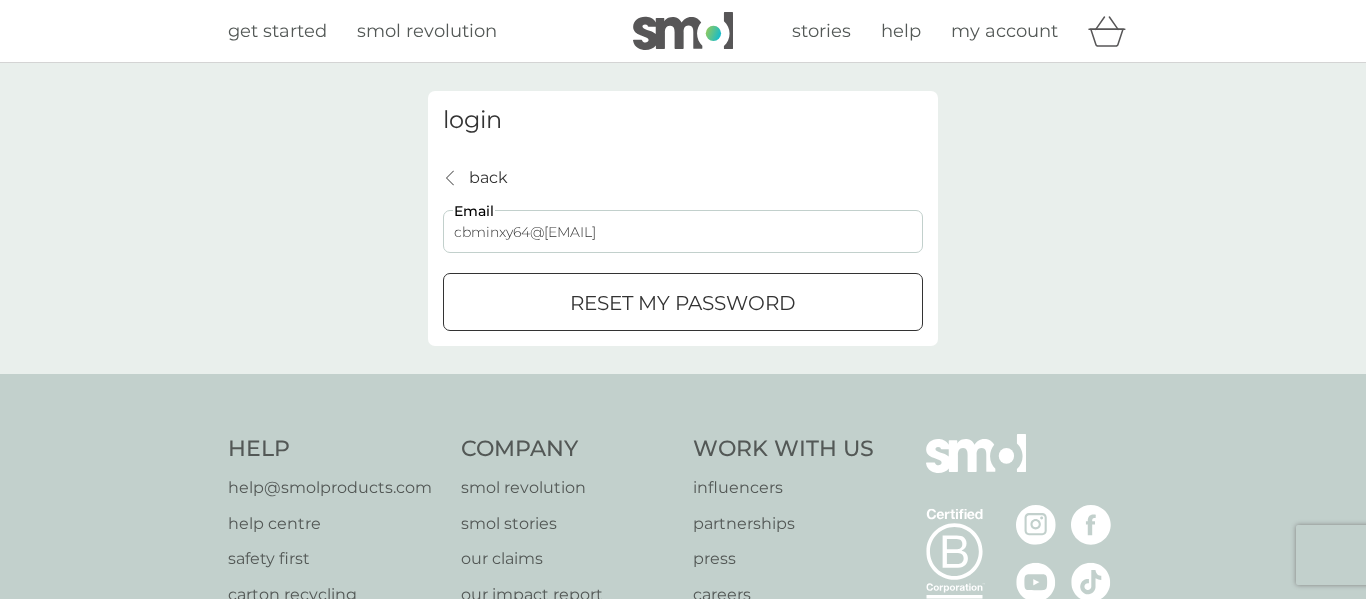 click on "reset my password" at bounding box center (683, 303) 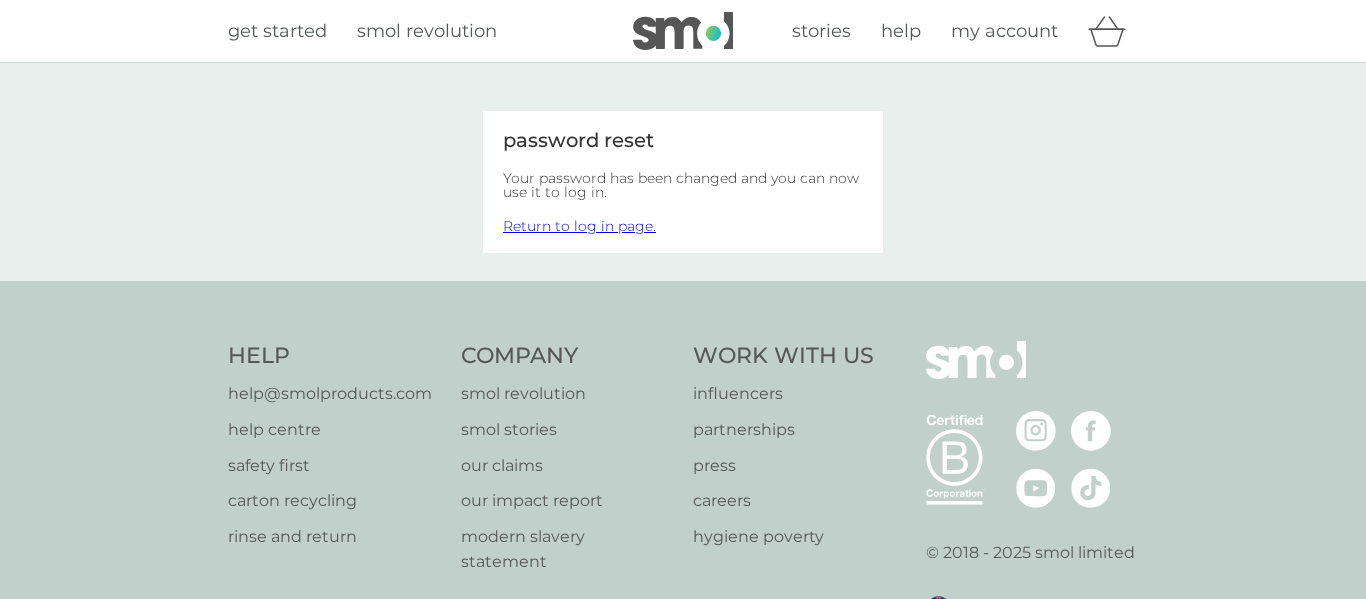 scroll, scrollTop: 0, scrollLeft: 0, axis: both 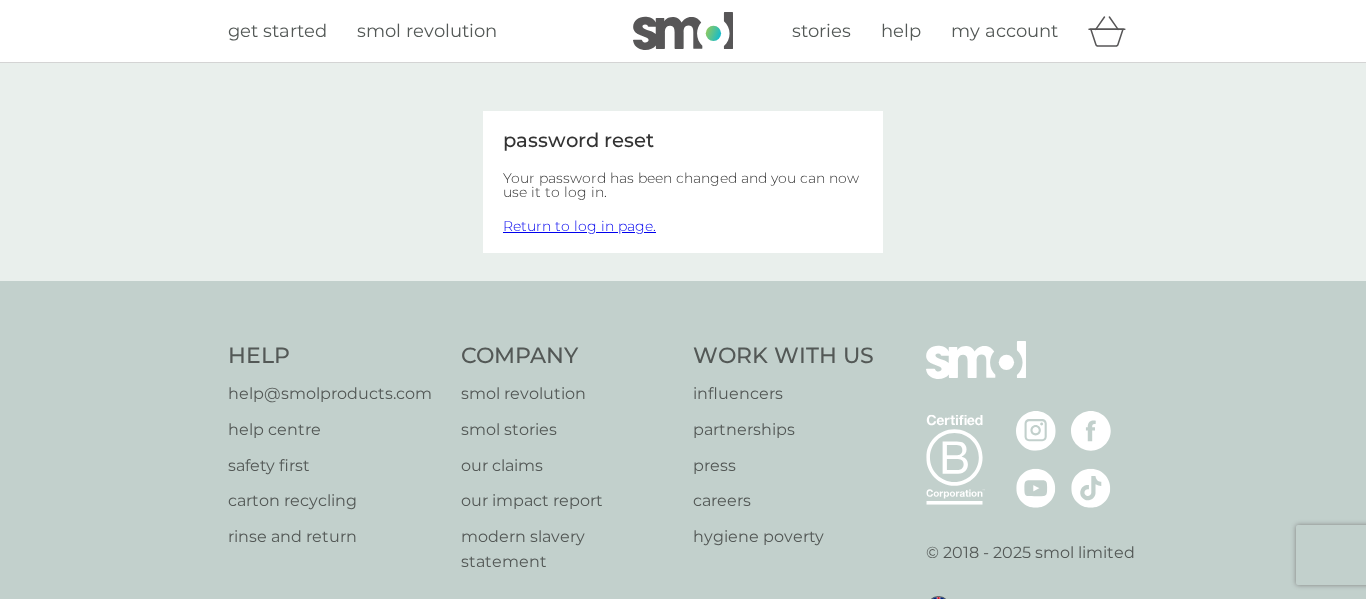click on "Return to log in page." at bounding box center [579, 226] 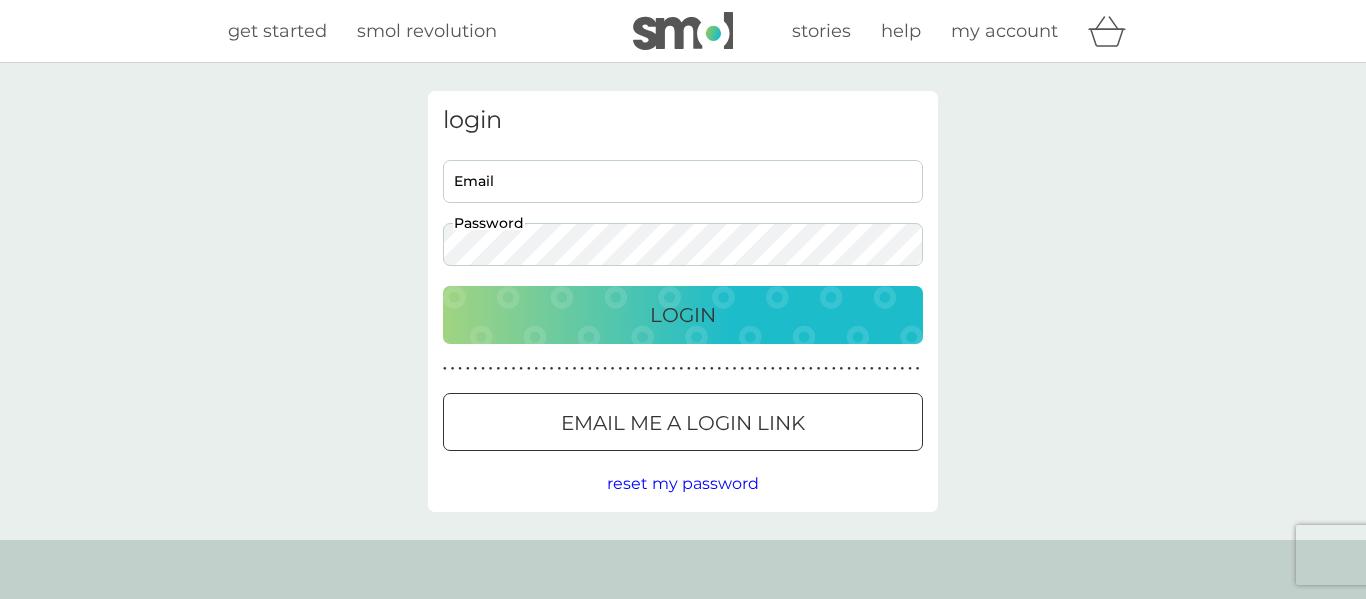 click on "Email" at bounding box center (683, 181) 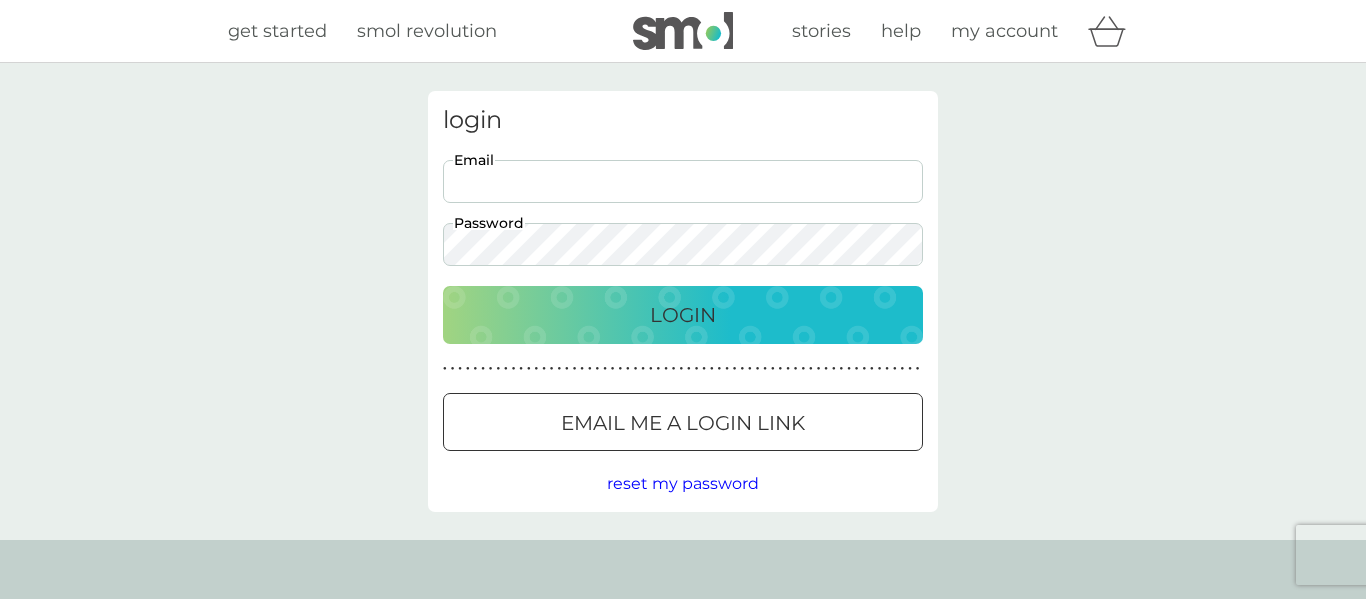 type on "cbminxy64@example.com" 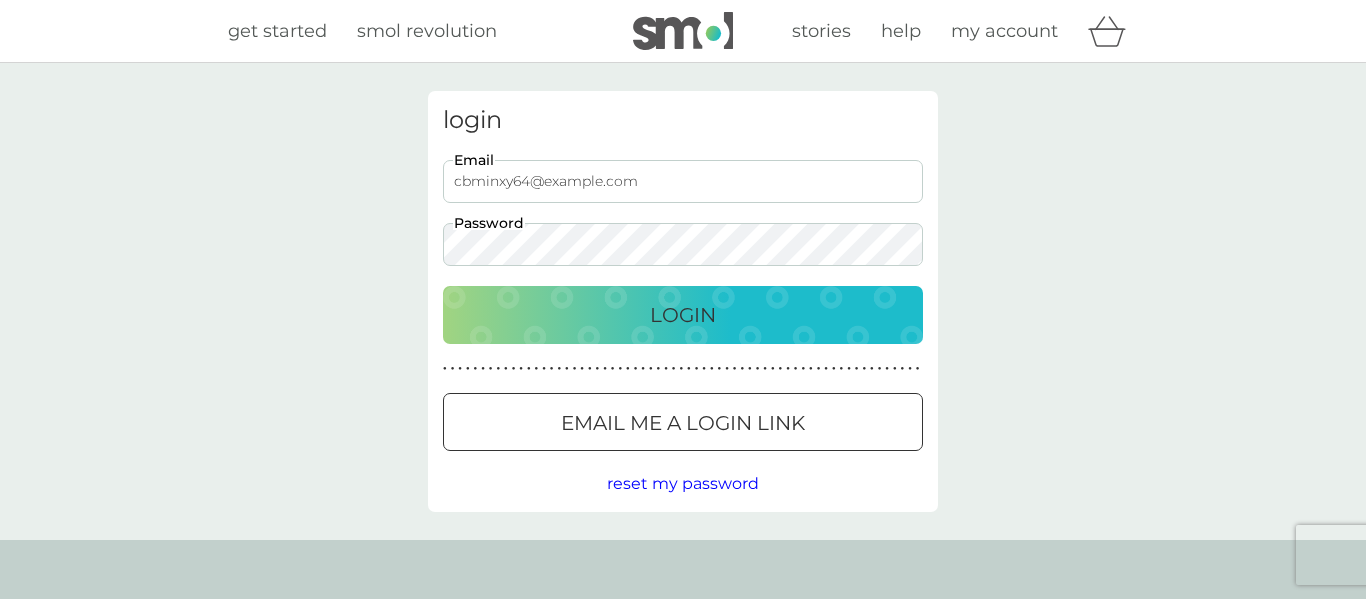 click on "Login" at bounding box center [683, 315] 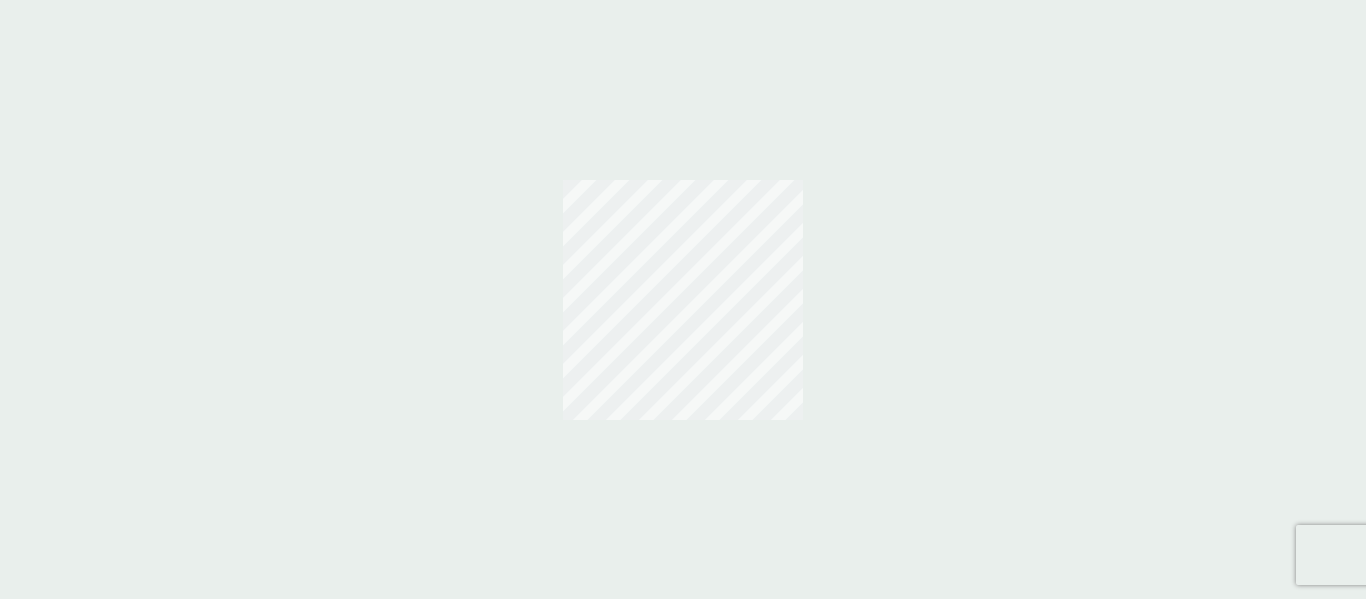 scroll, scrollTop: 0, scrollLeft: 0, axis: both 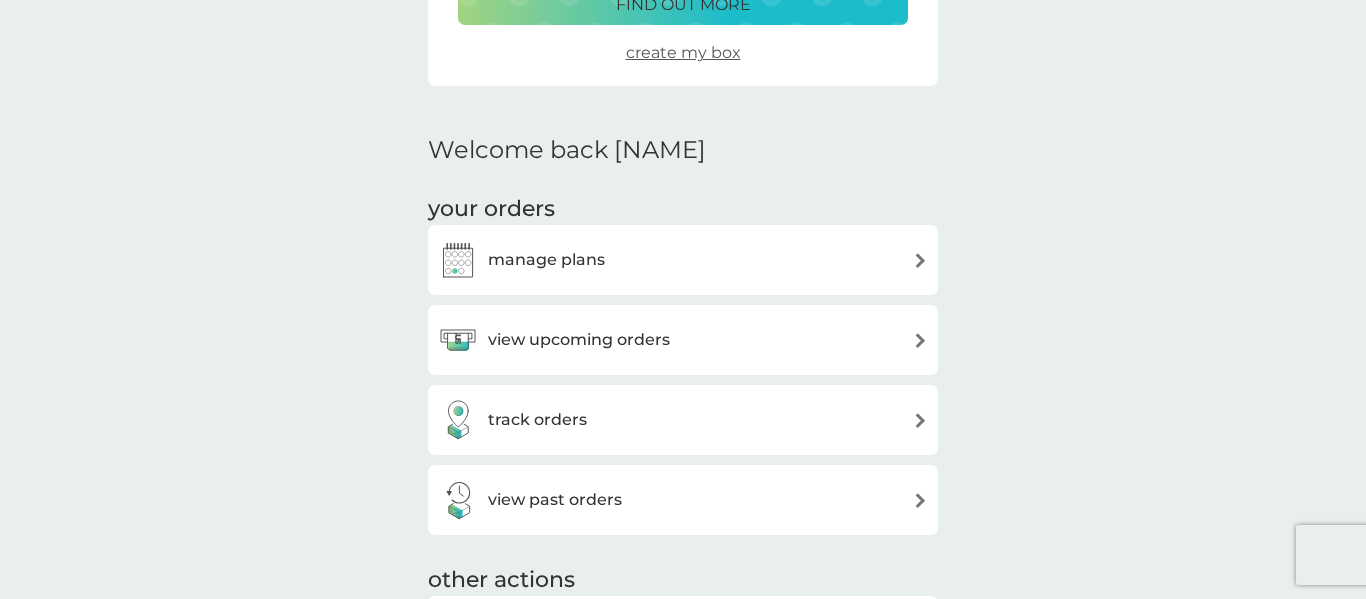click at bounding box center (920, 340) 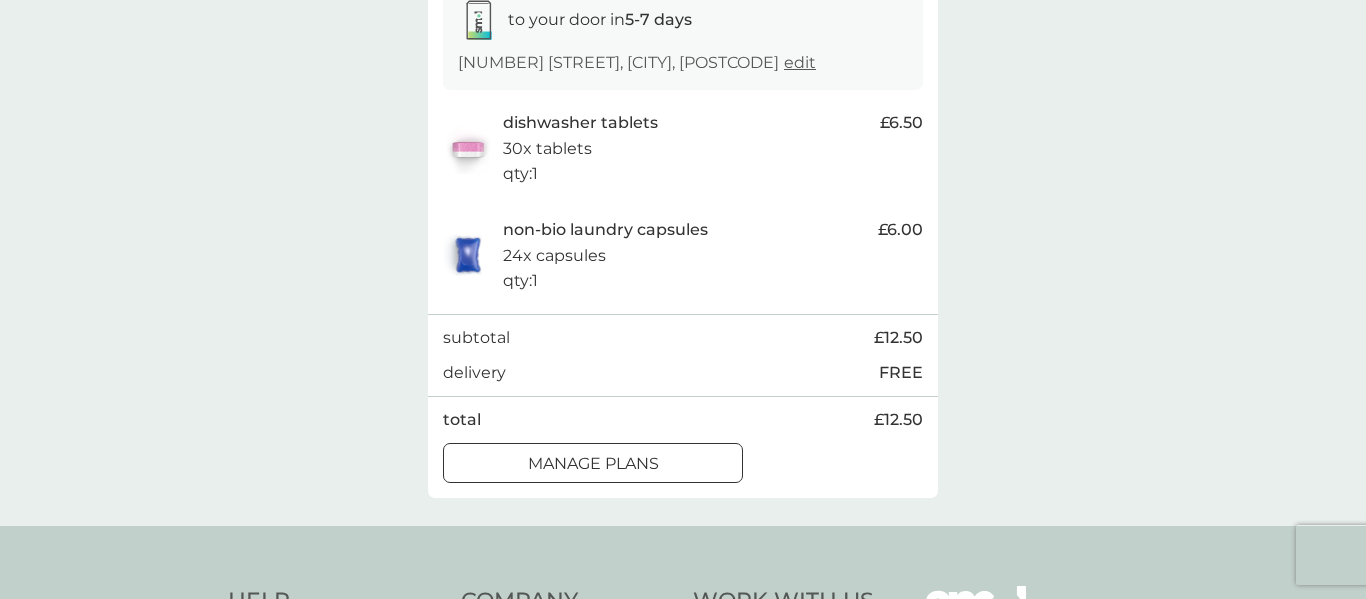 scroll, scrollTop: 360, scrollLeft: 0, axis: vertical 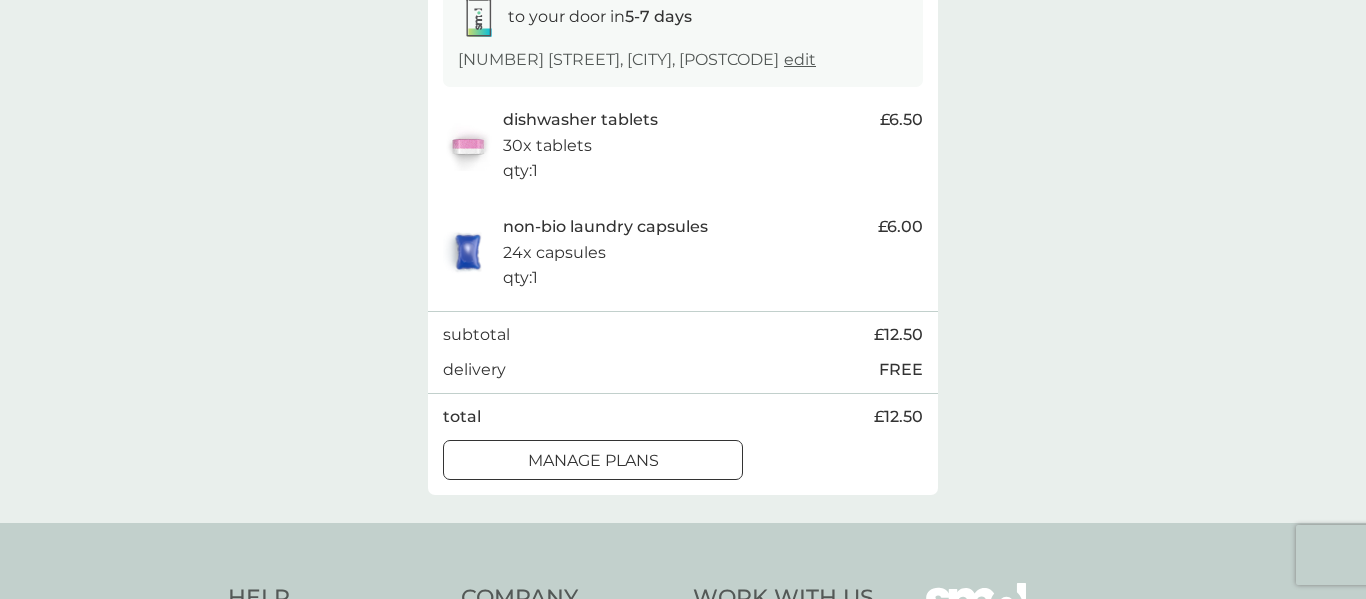 click at bounding box center [593, 460] 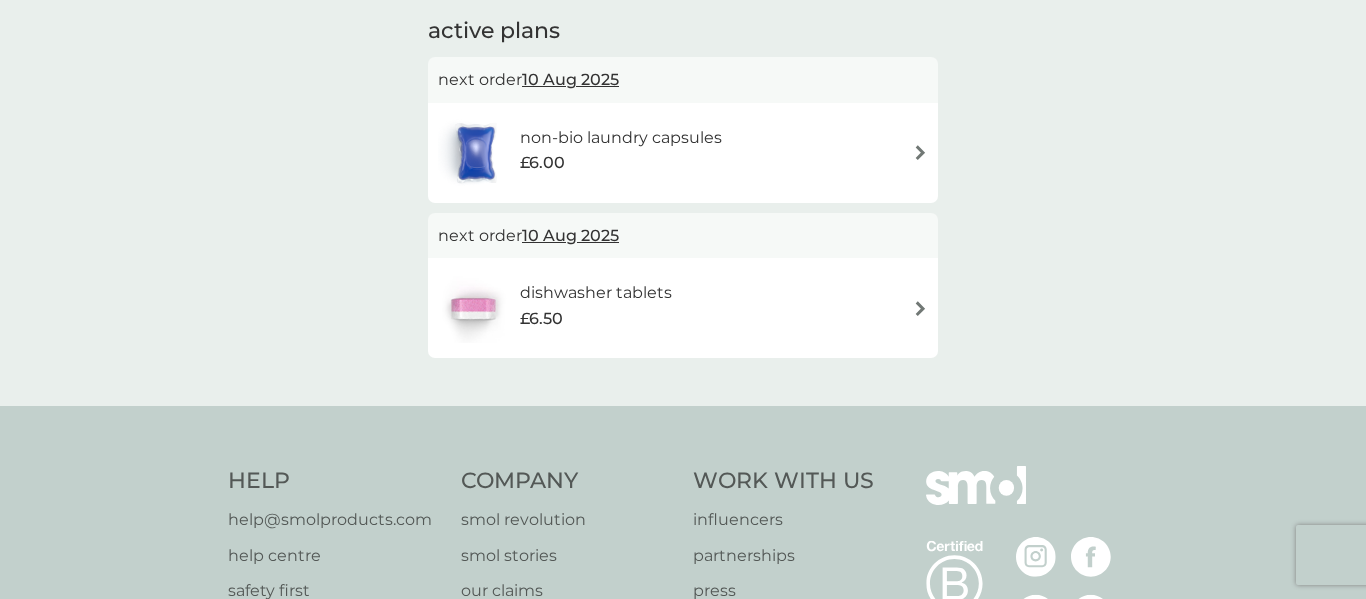scroll, scrollTop: 0, scrollLeft: 0, axis: both 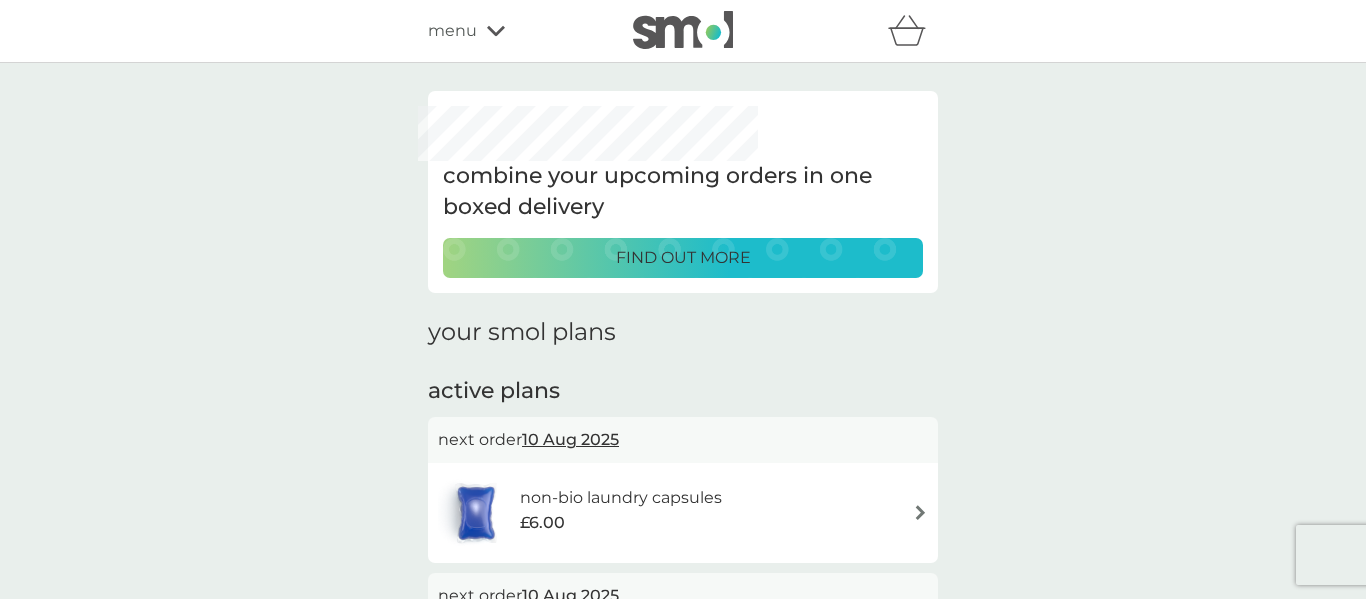 click on "10 Aug 2025" at bounding box center (570, 439) 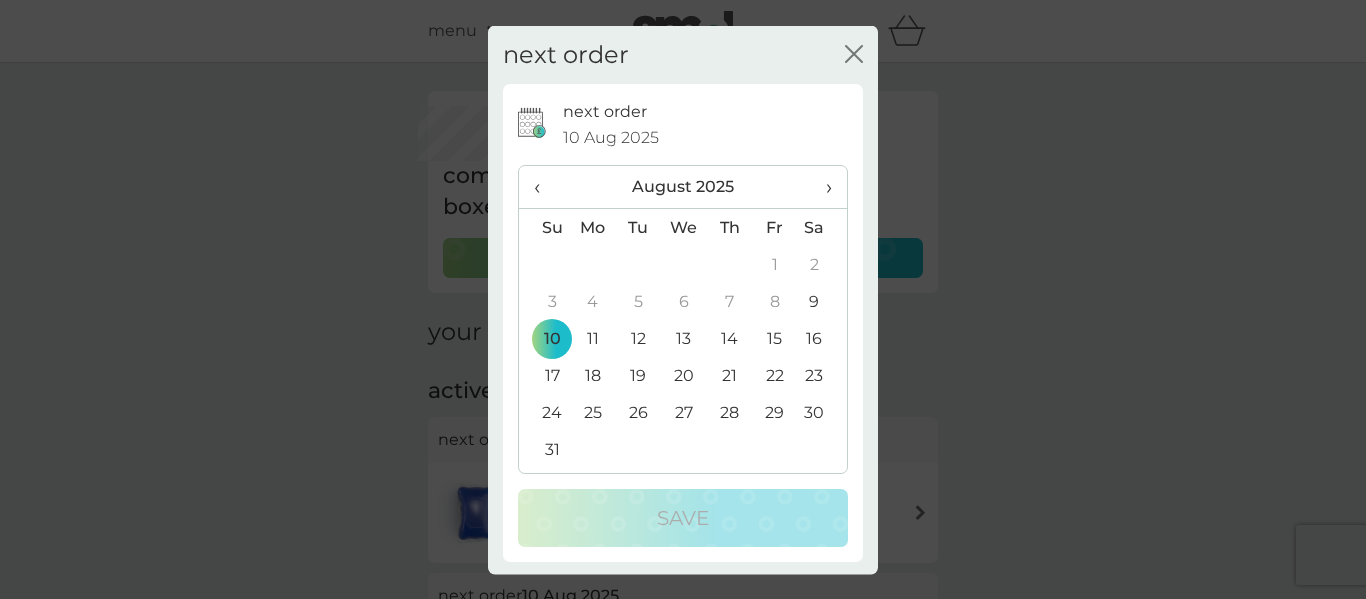 click on "28" at bounding box center (729, 412) 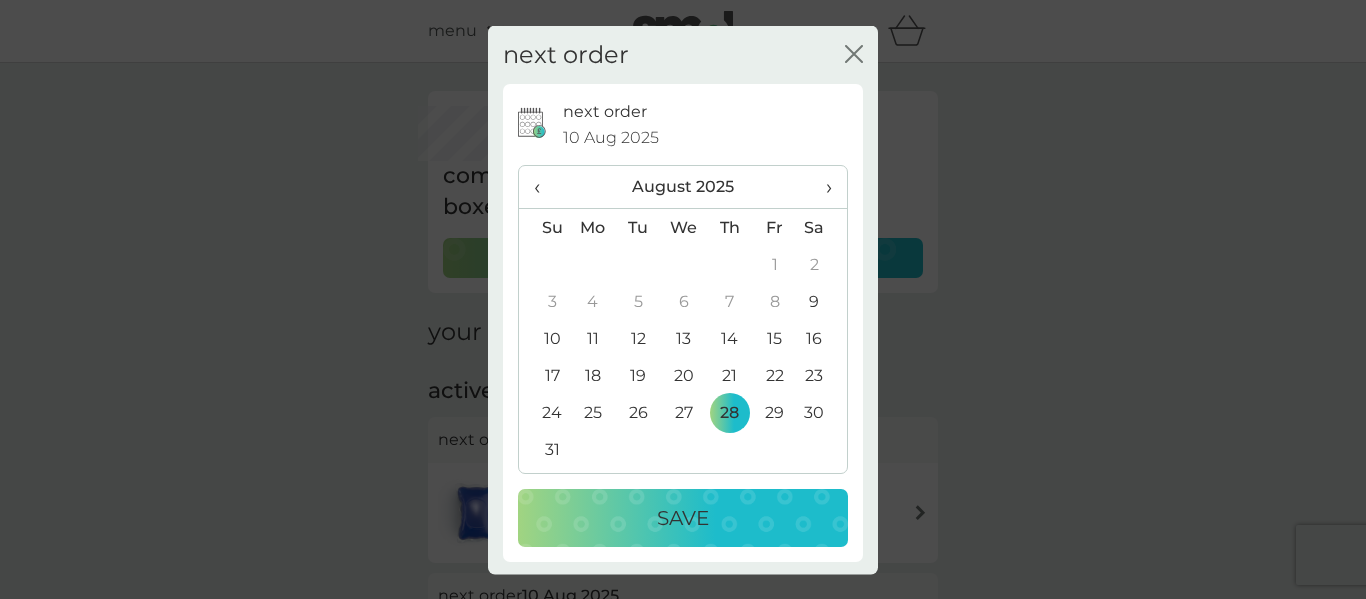 click on "Save" at bounding box center (683, 518) 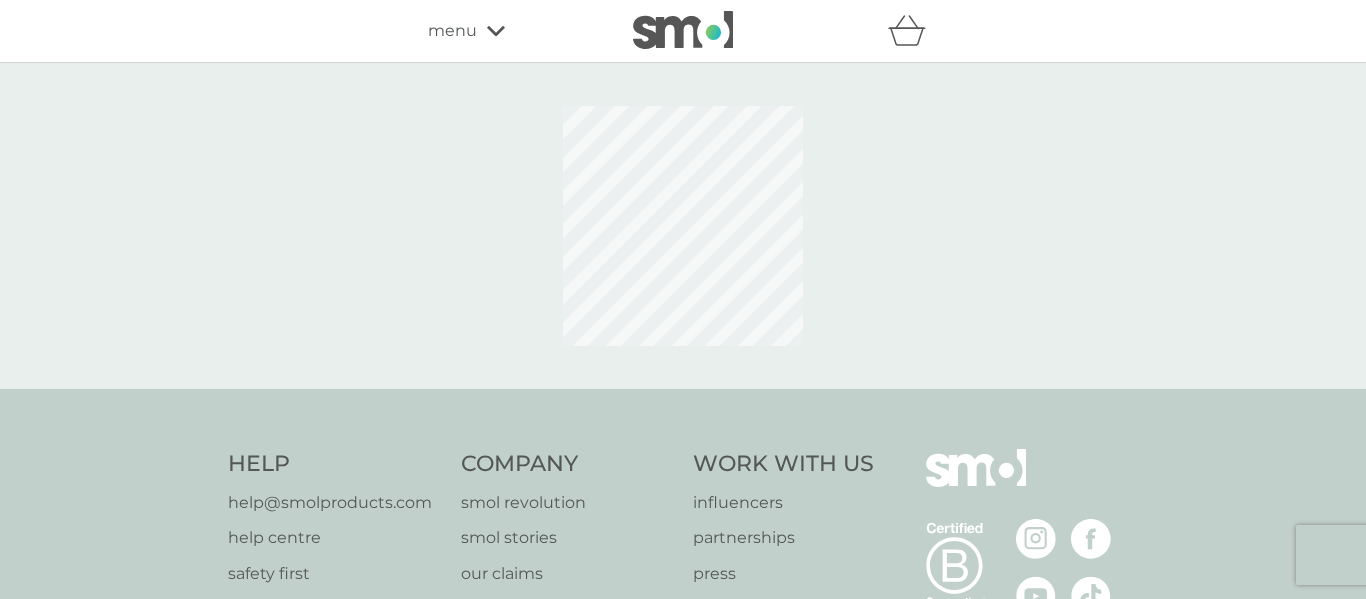 click on "good times close Your order will be processed on 28 Aug 2025" at bounding box center [683, 299] 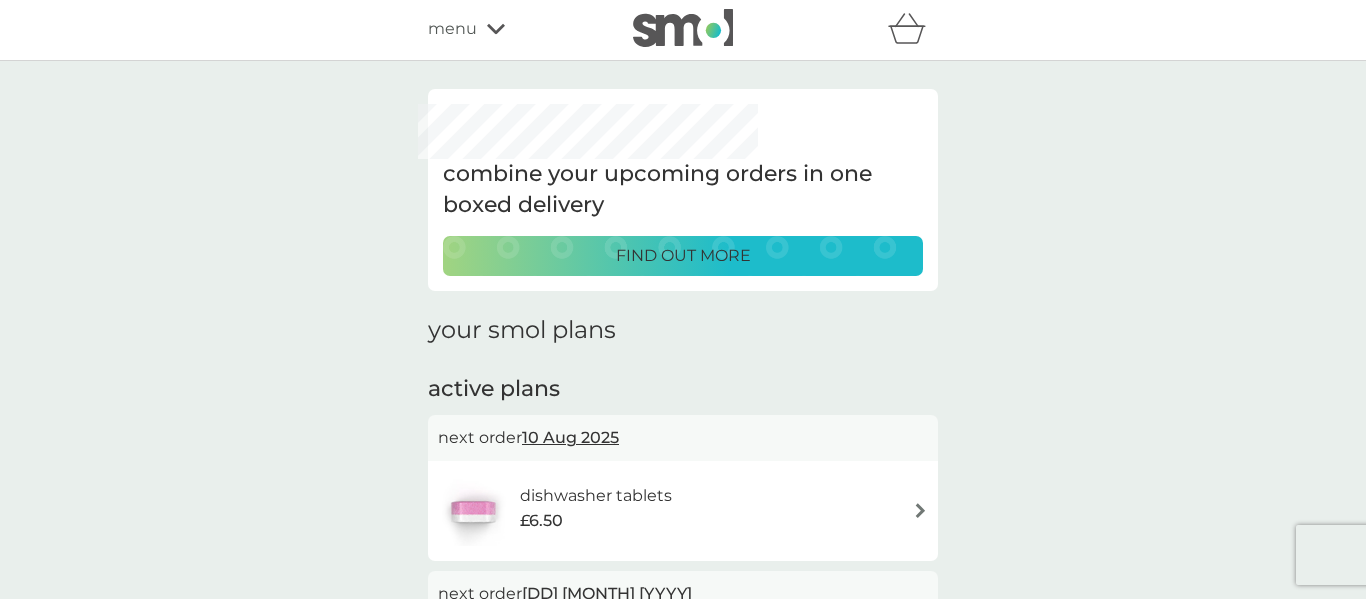 scroll, scrollTop: 0, scrollLeft: 0, axis: both 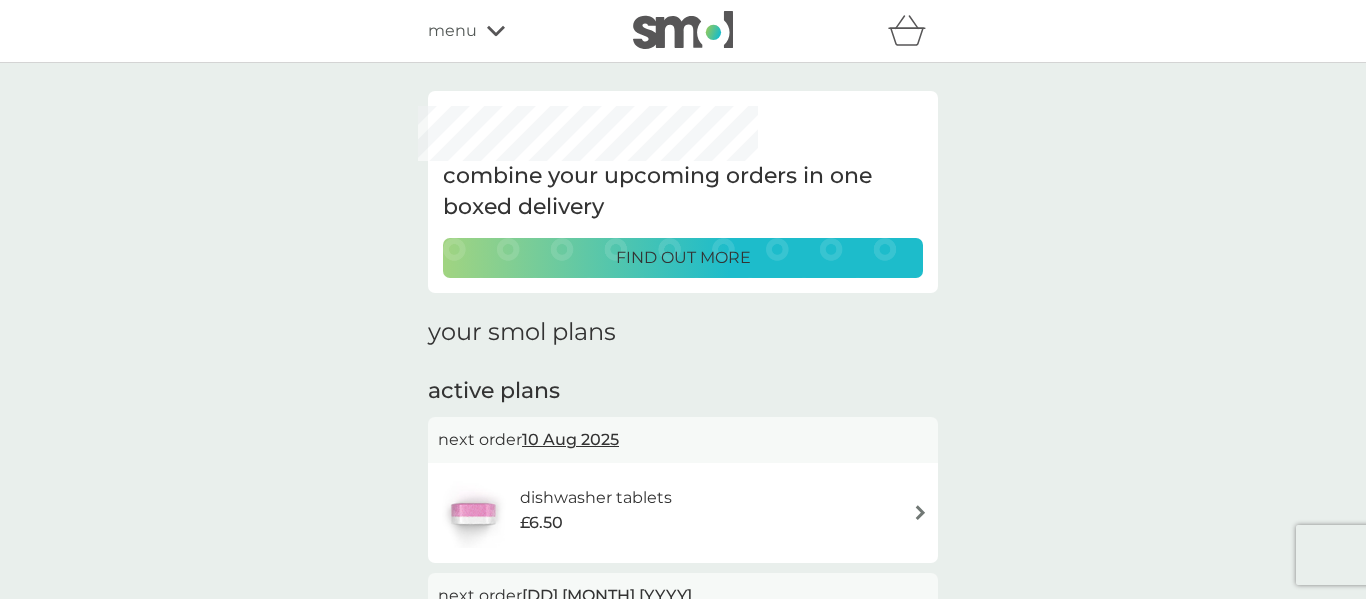 click 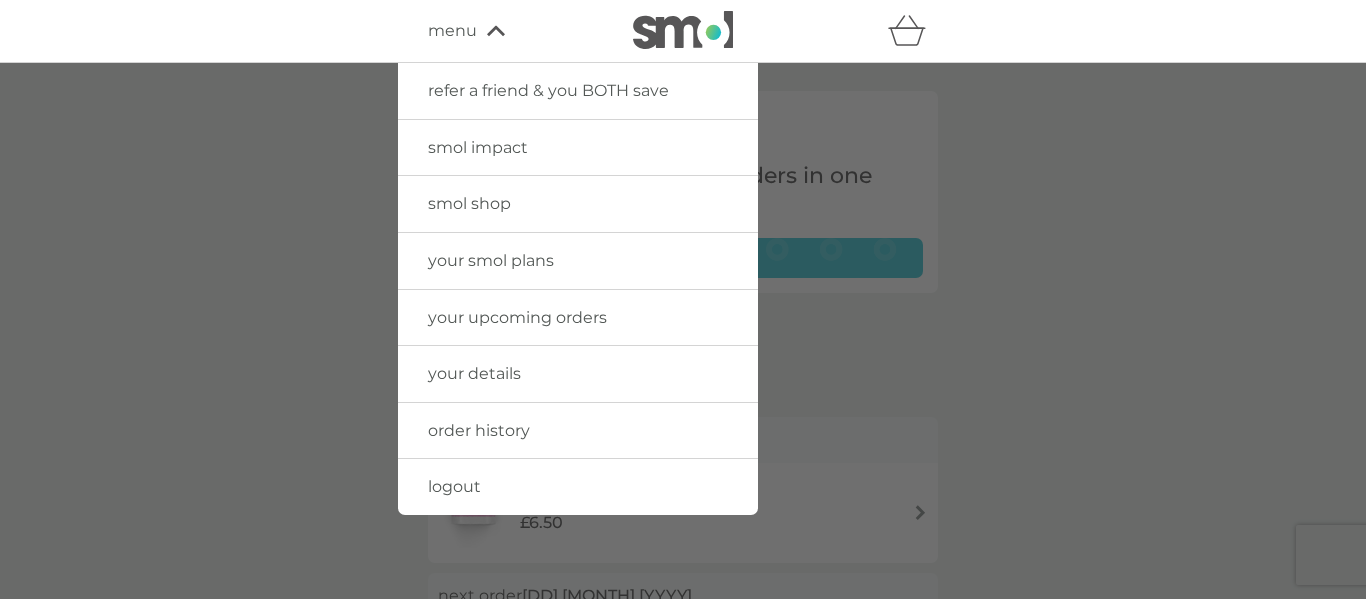 click on "your upcoming orders" at bounding box center [517, 317] 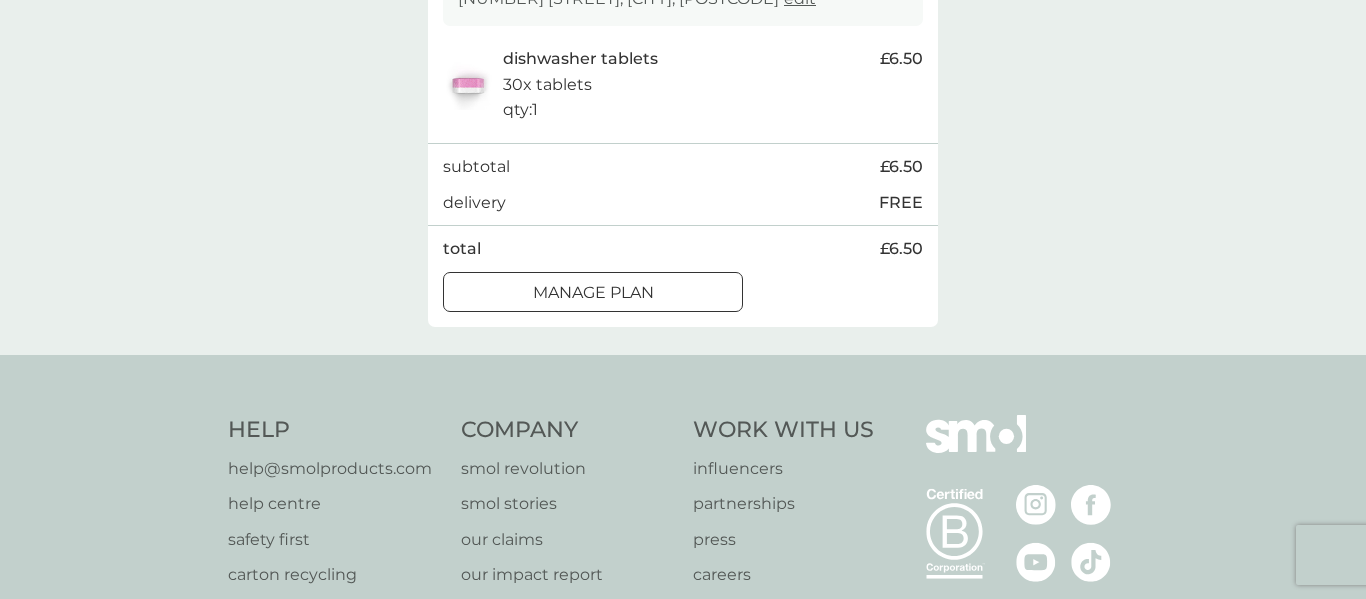 scroll, scrollTop: 440, scrollLeft: 0, axis: vertical 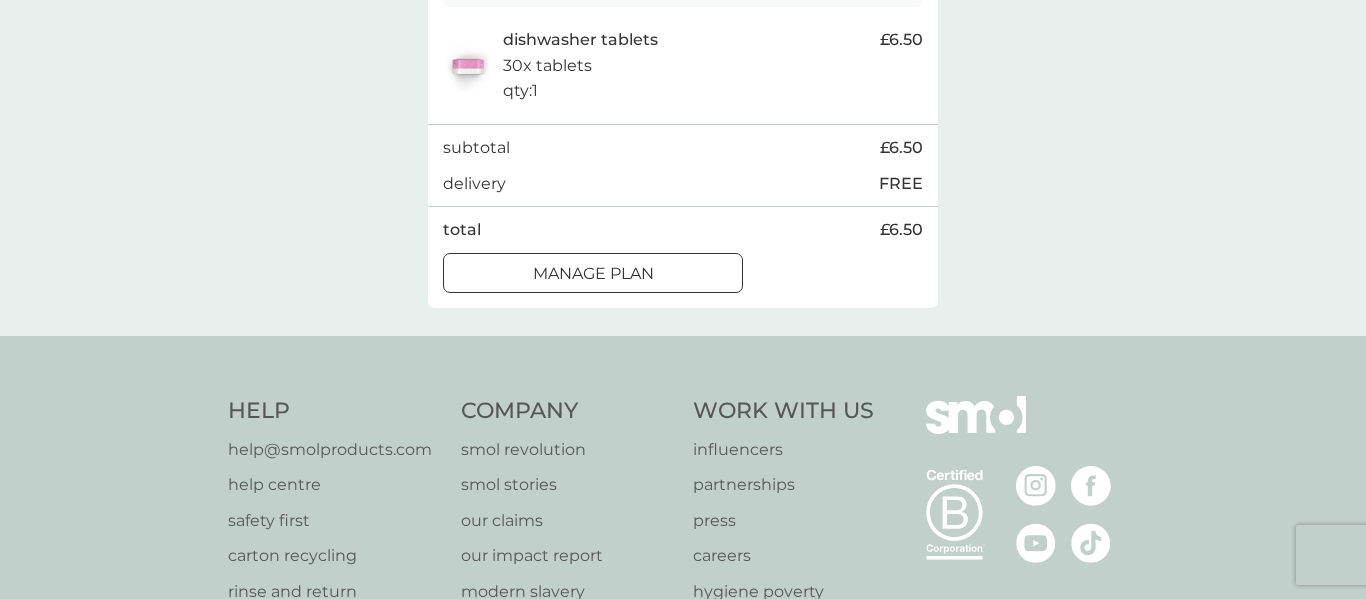 click at bounding box center (593, 273) 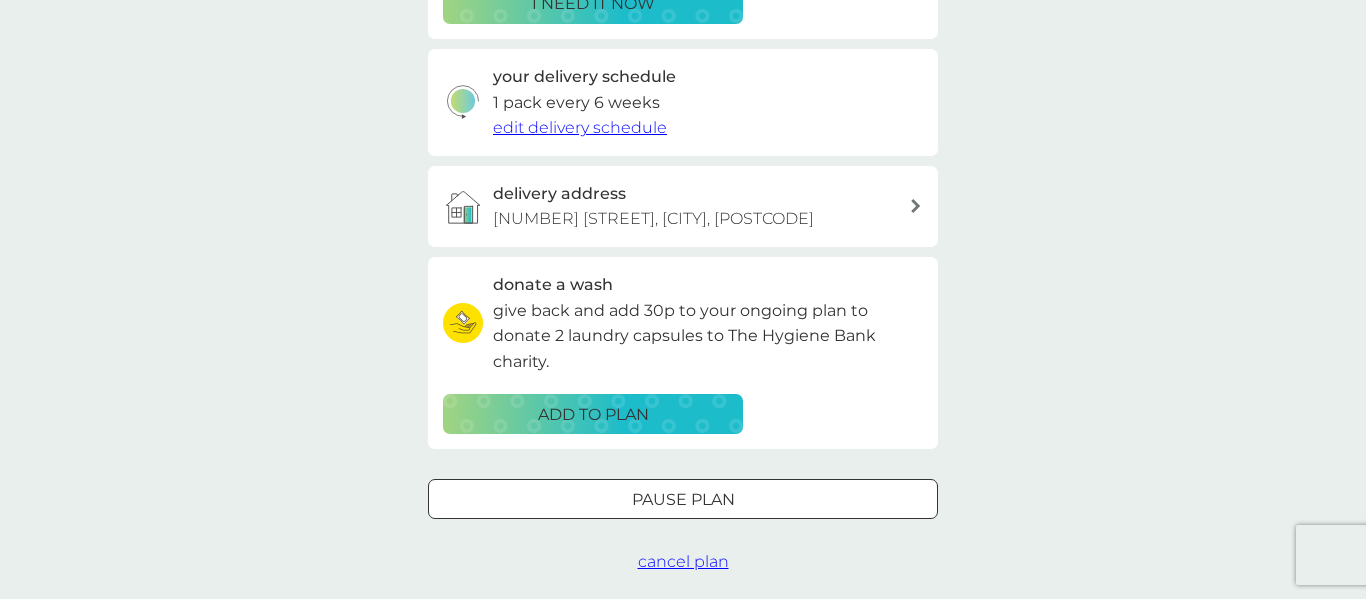 scroll, scrollTop: 0, scrollLeft: 0, axis: both 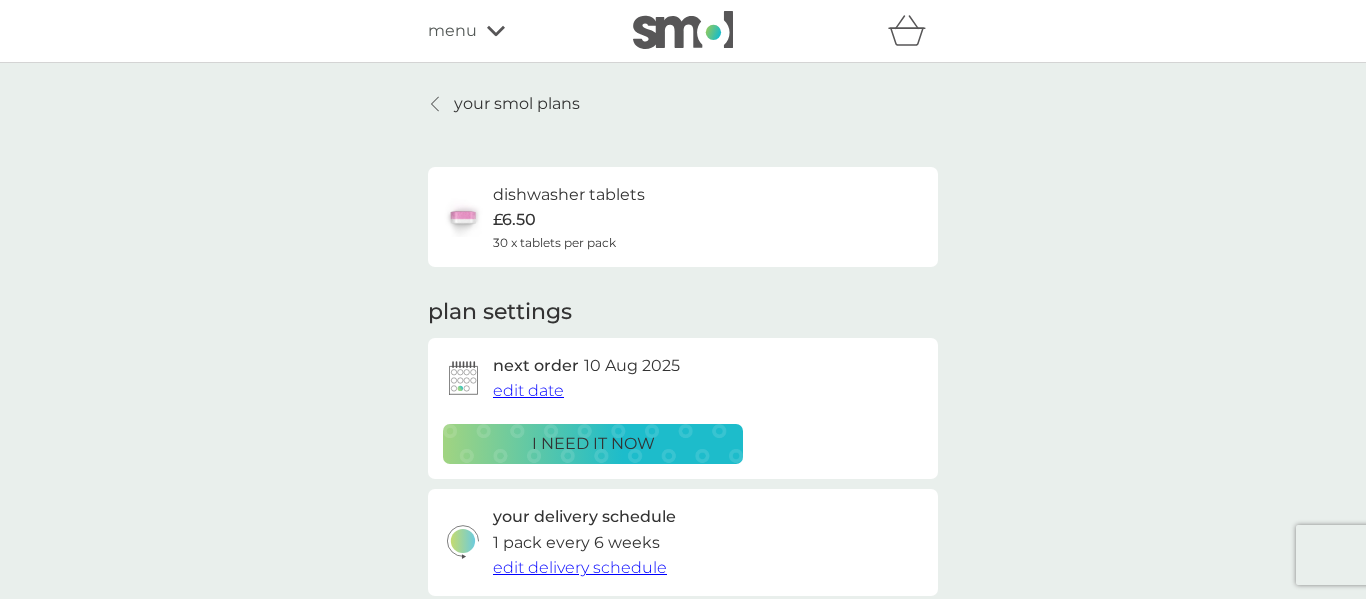 click on "edit date" at bounding box center [528, 390] 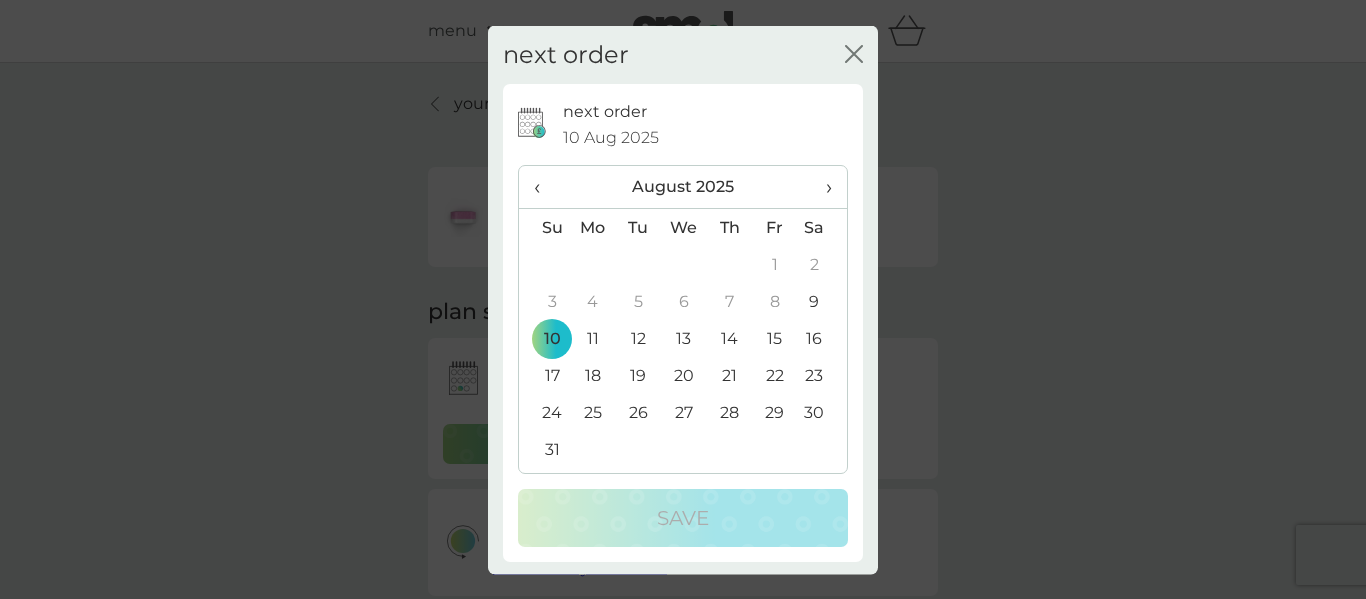 click on "28" at bounding box center [729, 412] 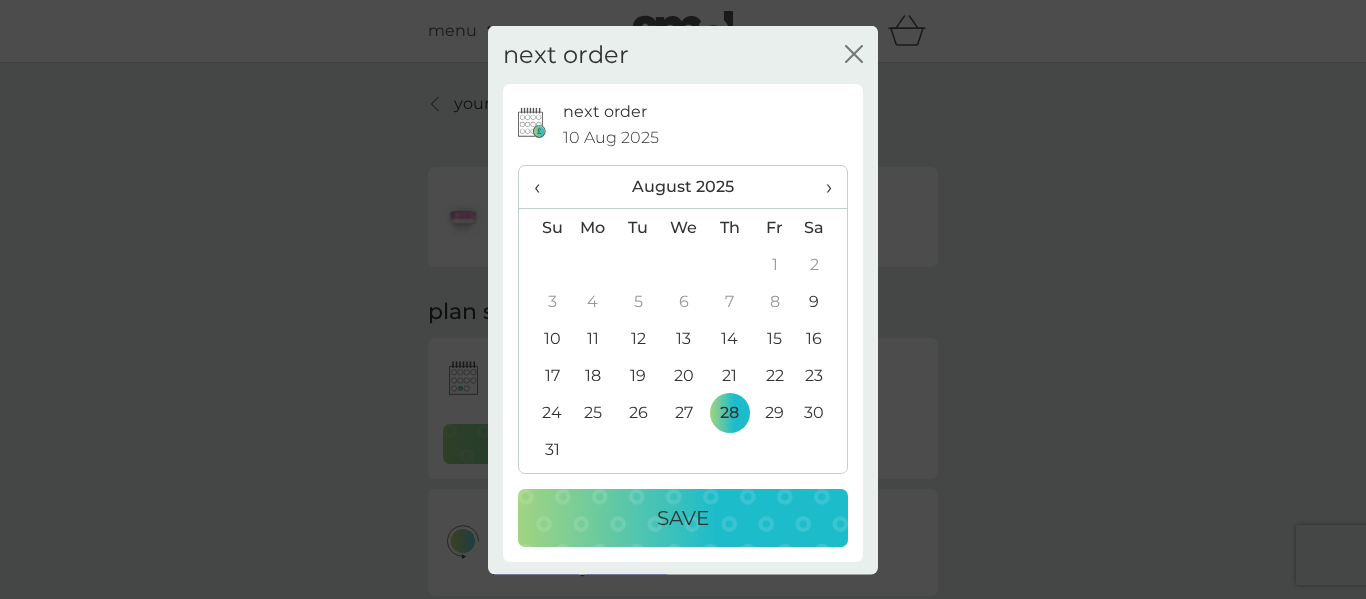 click on "Save" at bounding box center (683, 518) 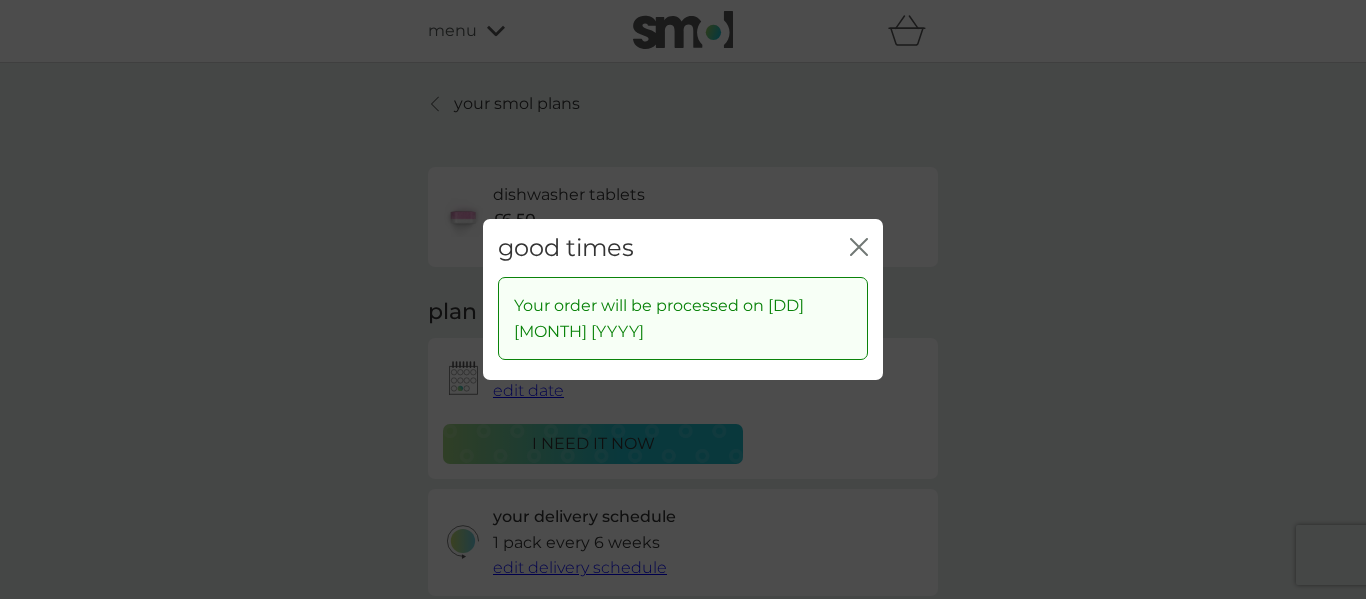 click on "close" 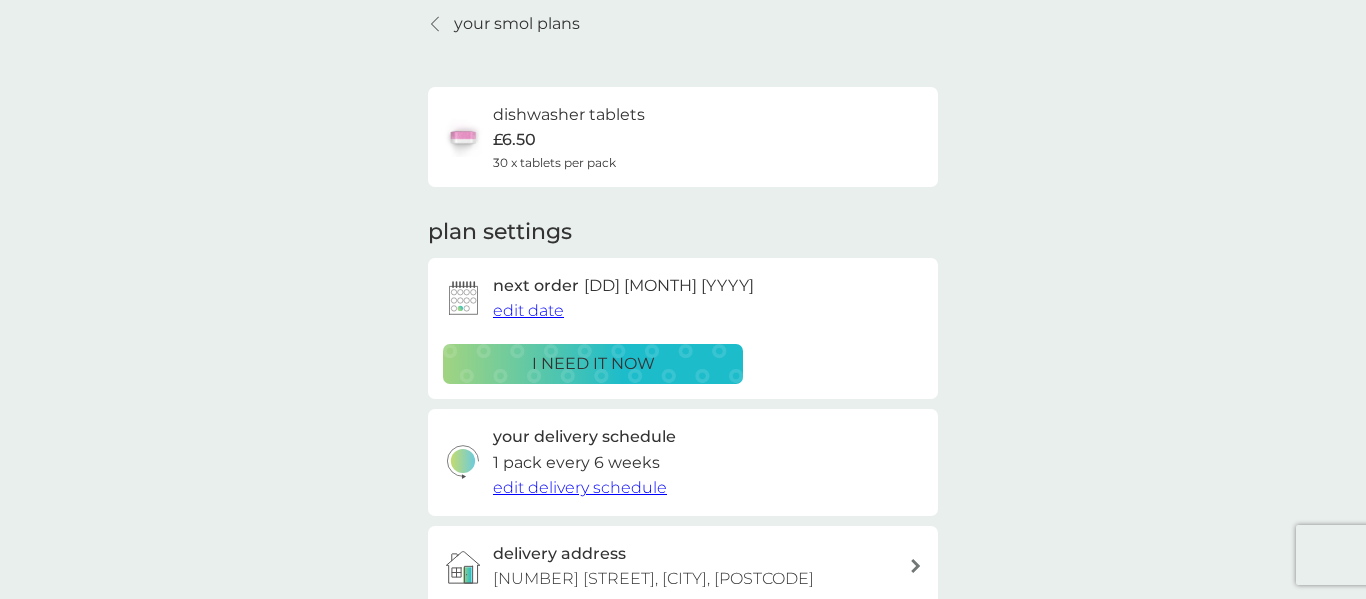 scroll, scrollTop: 0, scrollLeft: 0, axis: both 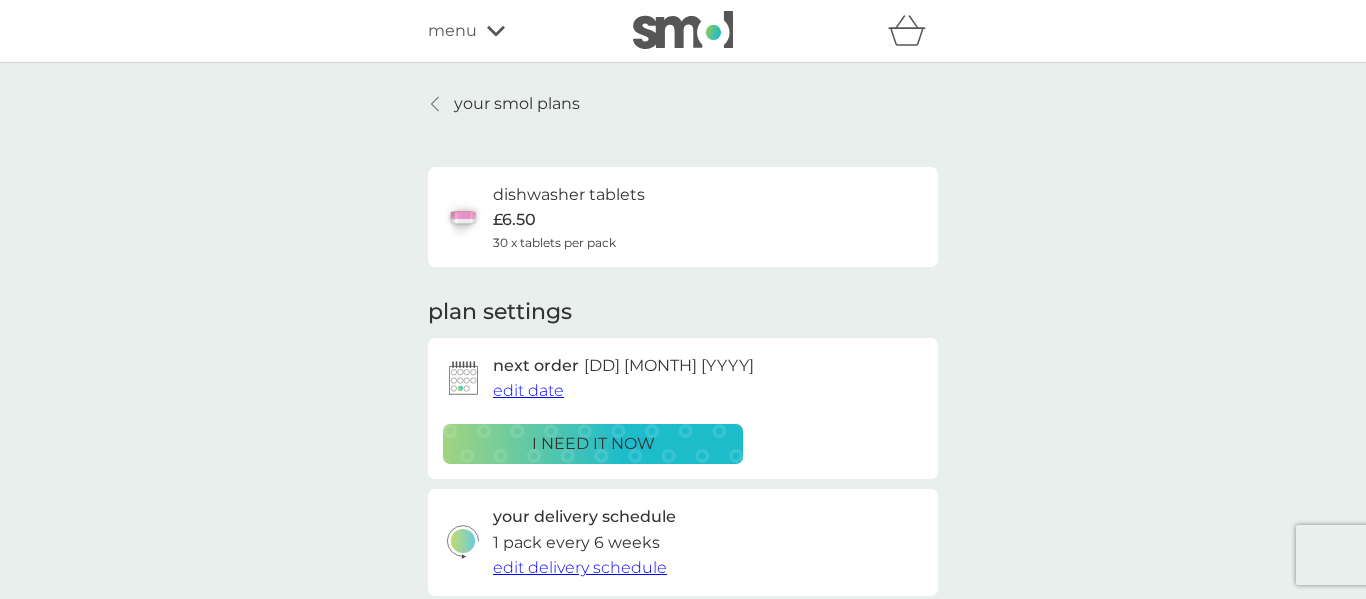 click 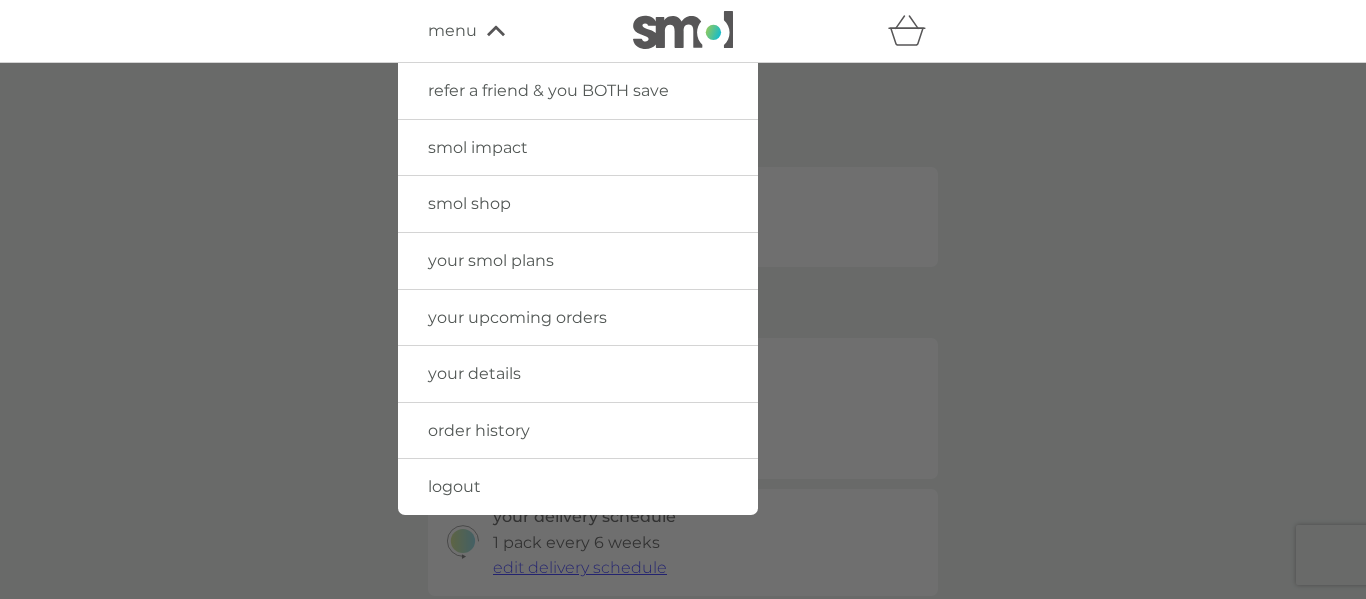 click on "order history" at bounding box center [479, 430] 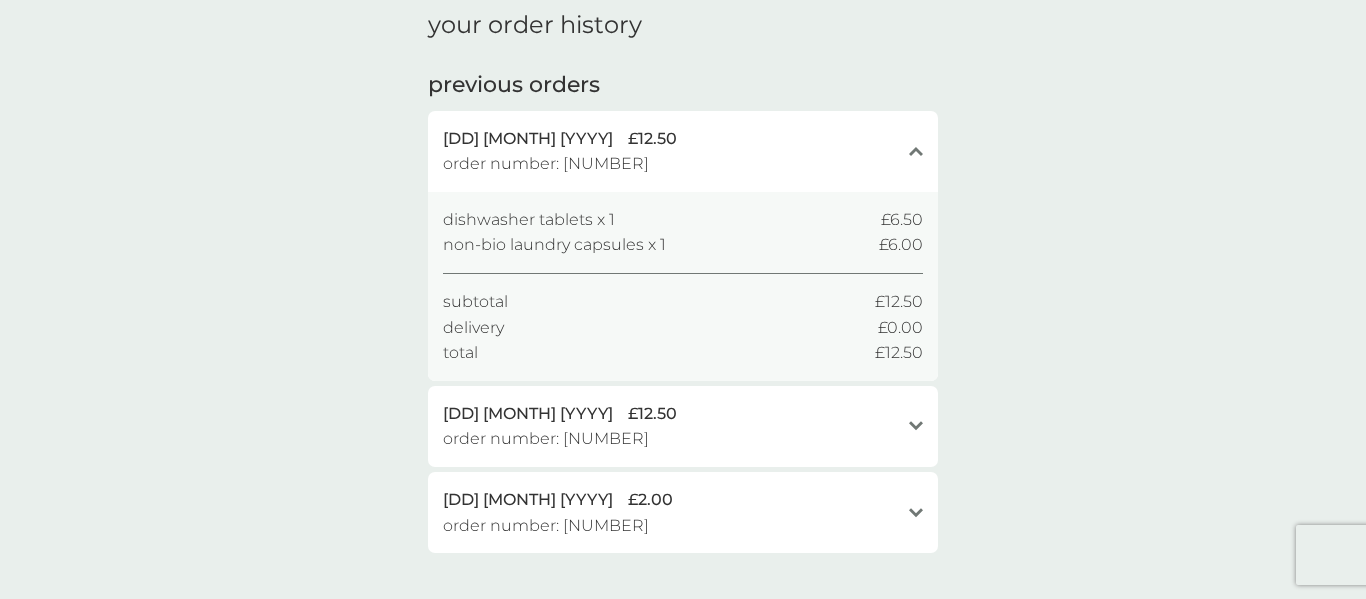 scroll, scrollTop: 0, scrollLeft: 0, axis: both 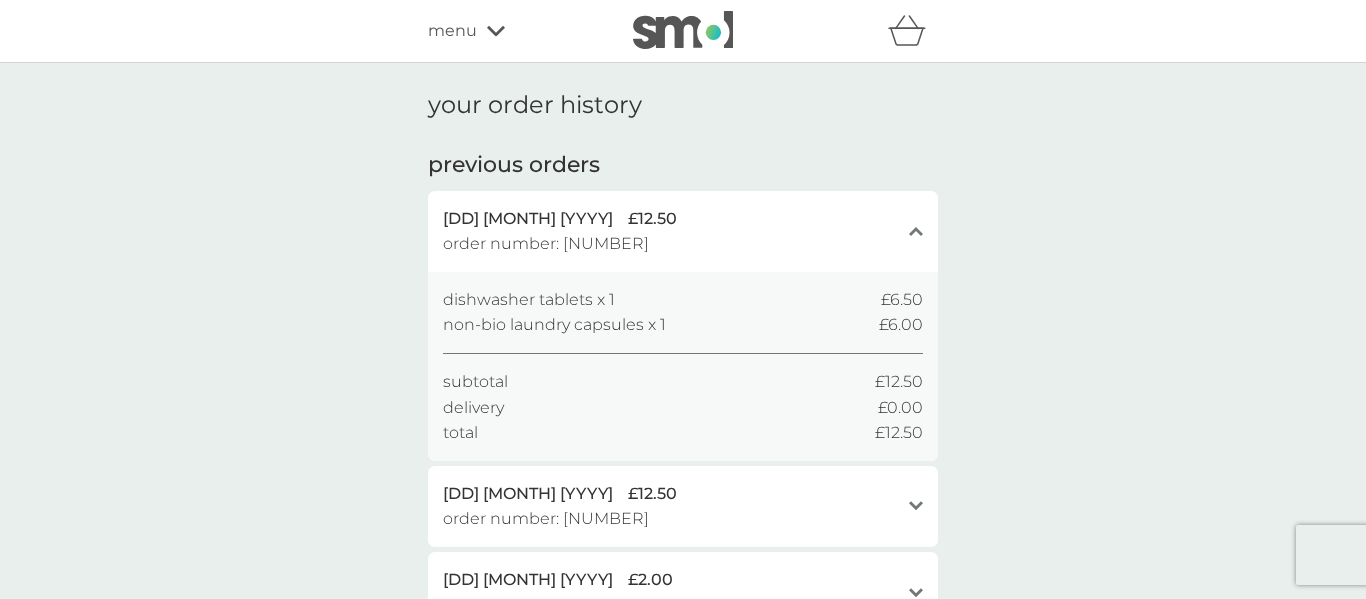 click 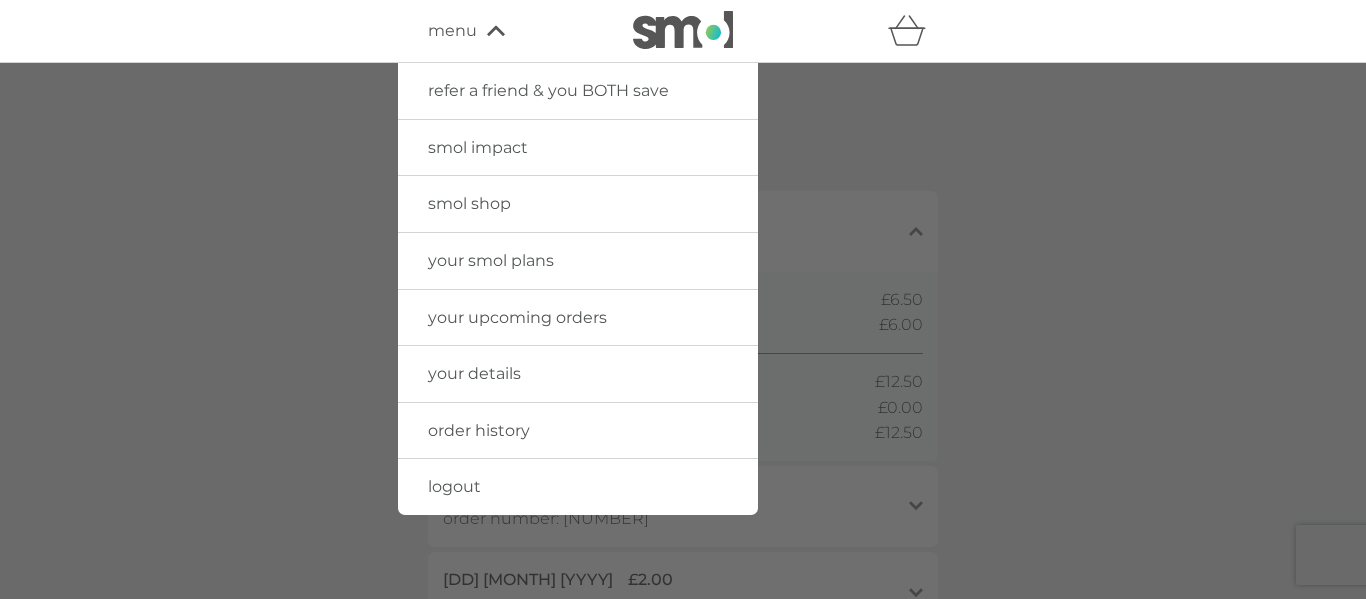 click on "your smol plans" at bounding box center [491, 260] 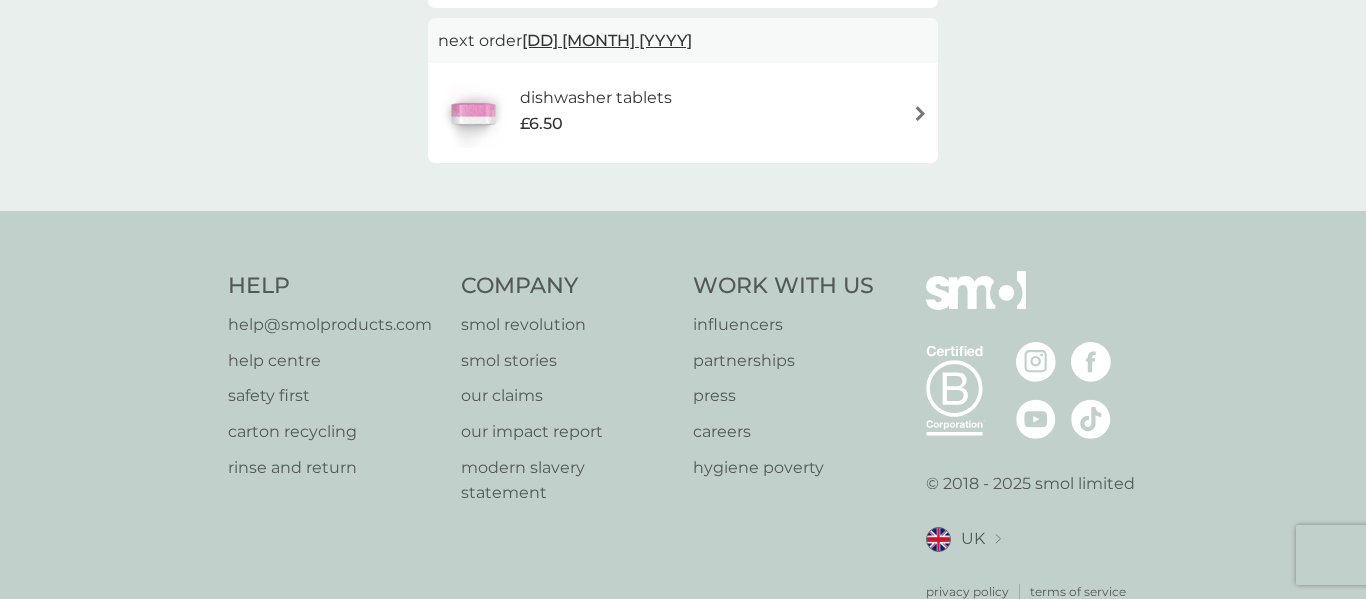 scroll, scrollTop: 560, scrollLeft: 0, axis: vertical 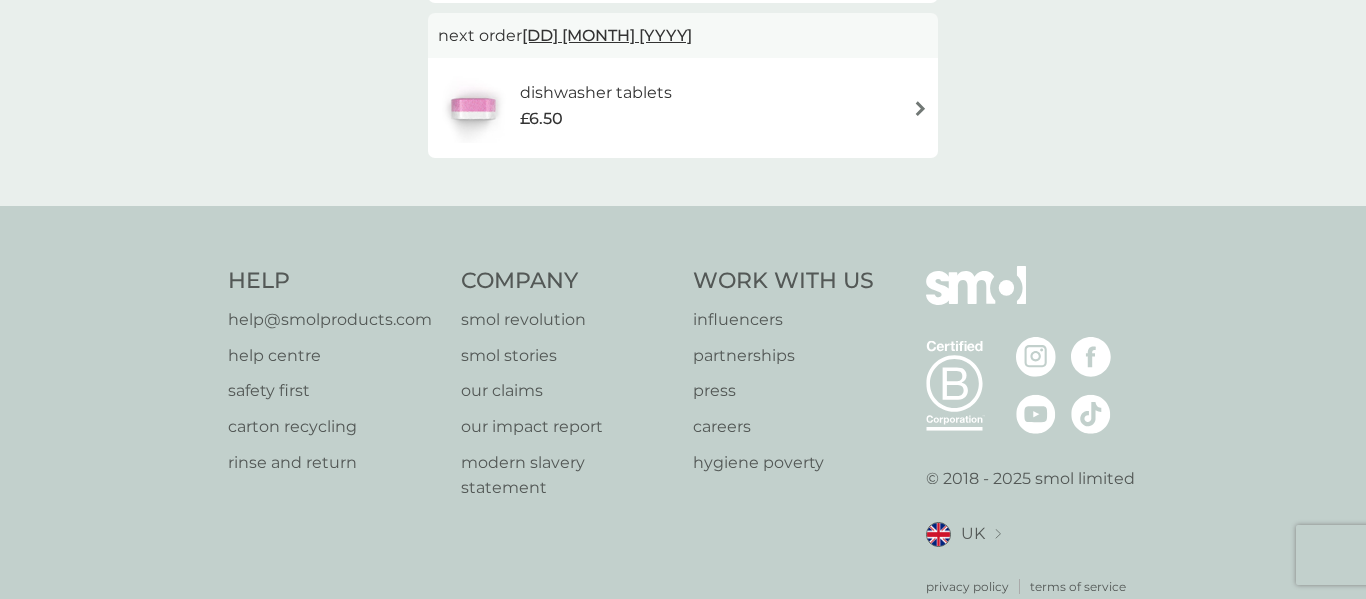 click on "careers" at bounding box center [783, 427] 